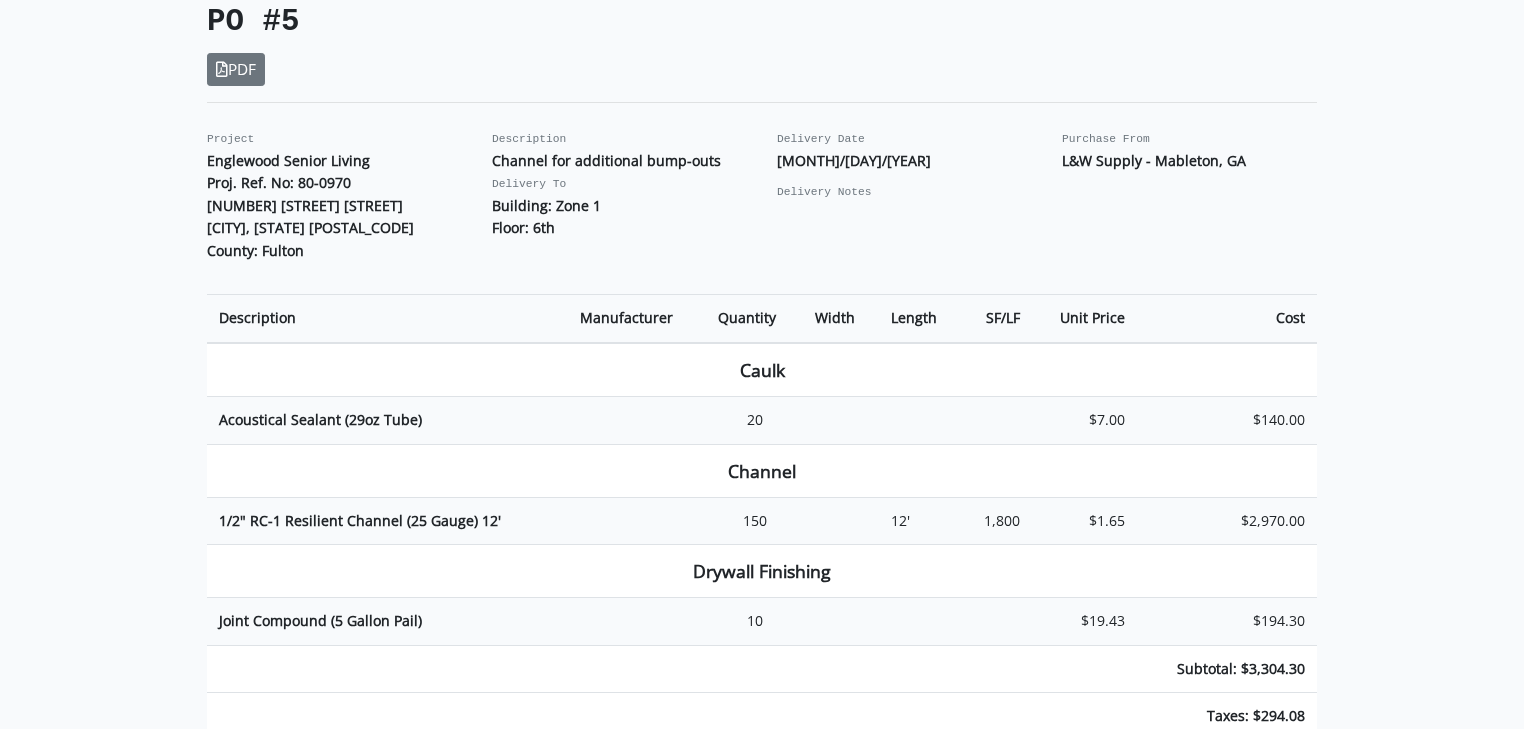 scroll, scrollTop: 80, scrollLeft: 0, axis: vertical 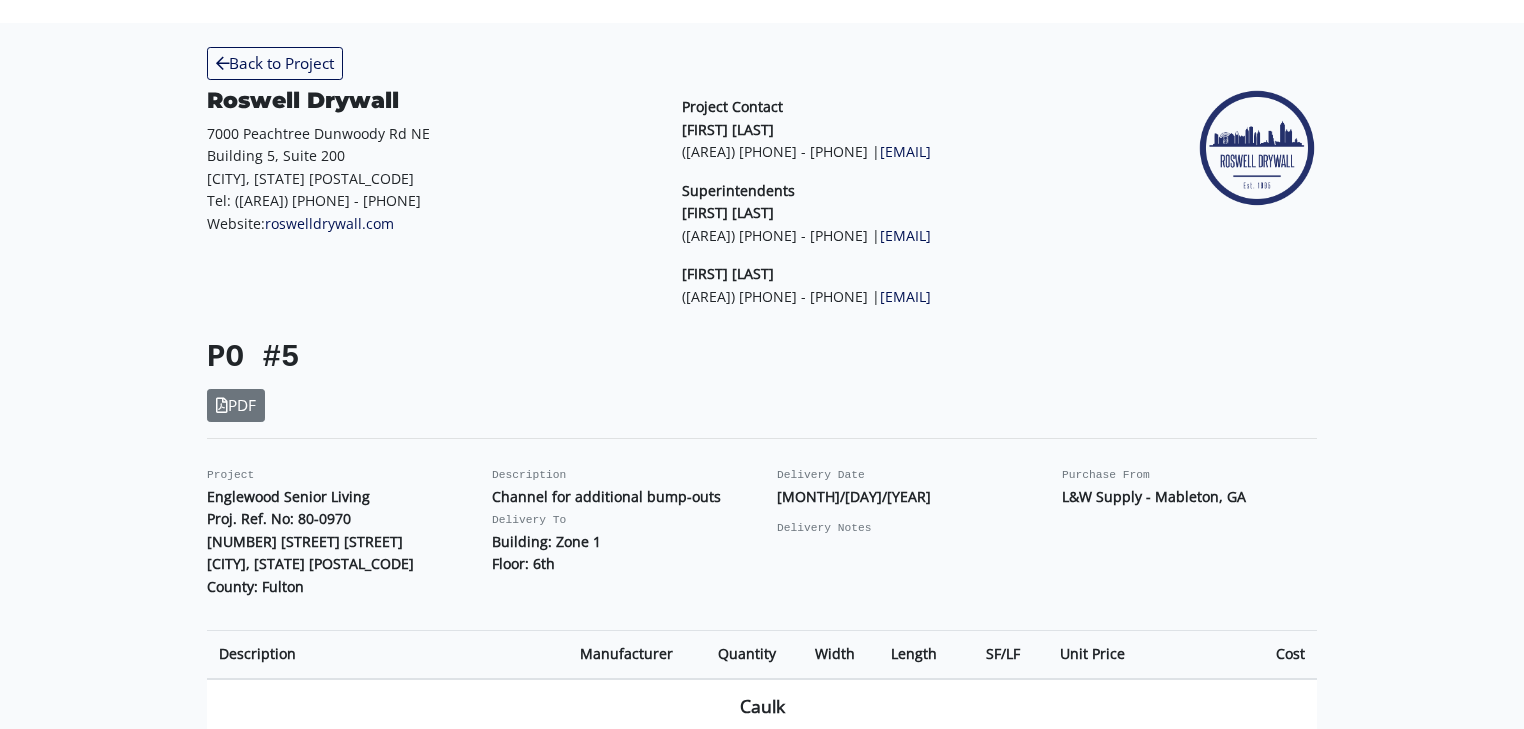 drag, startPoint x: 986, startPoint y: 400, endPoint x: 961, endPoint y: 400, distance: 25 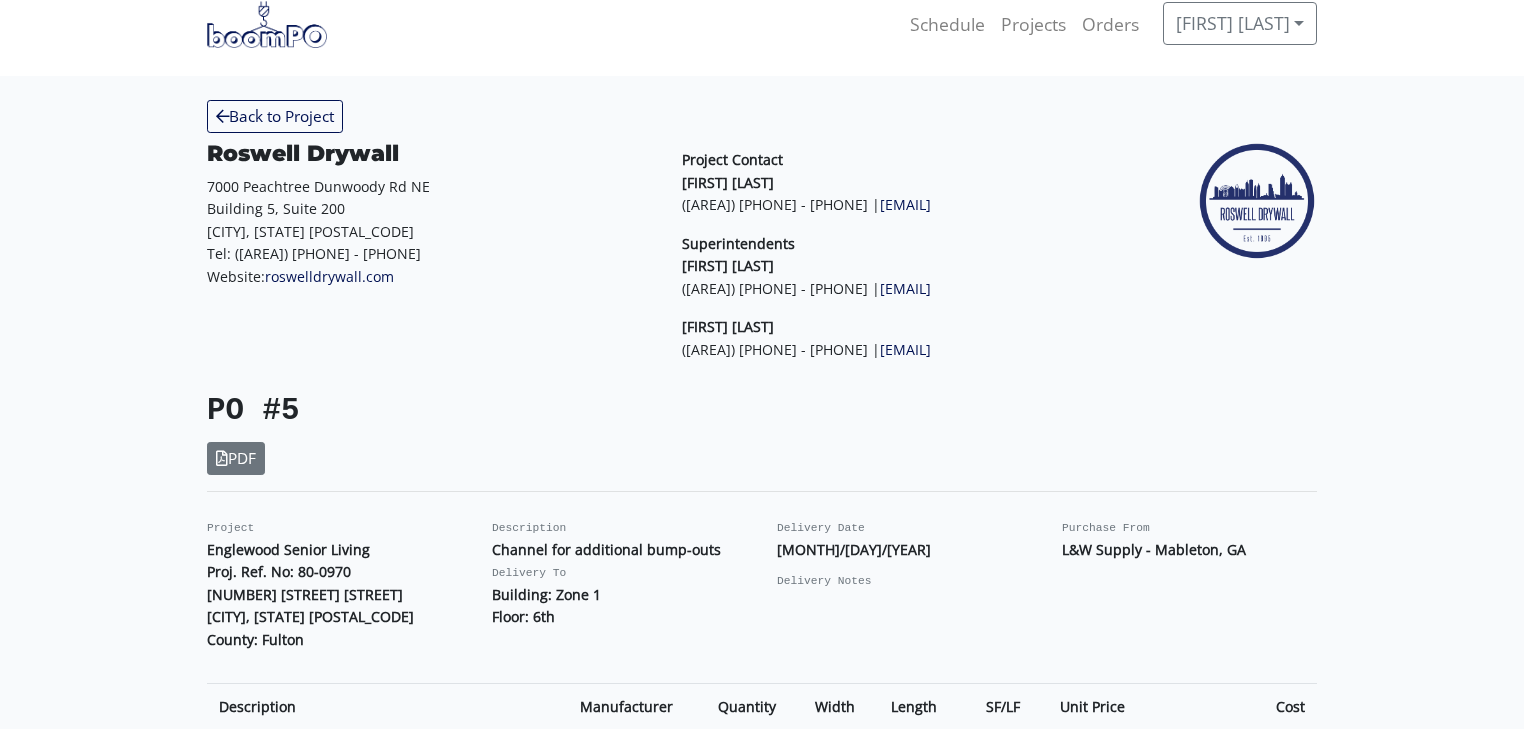 scroll, scrollTop: 0, scrollLeft: 0, axis: both 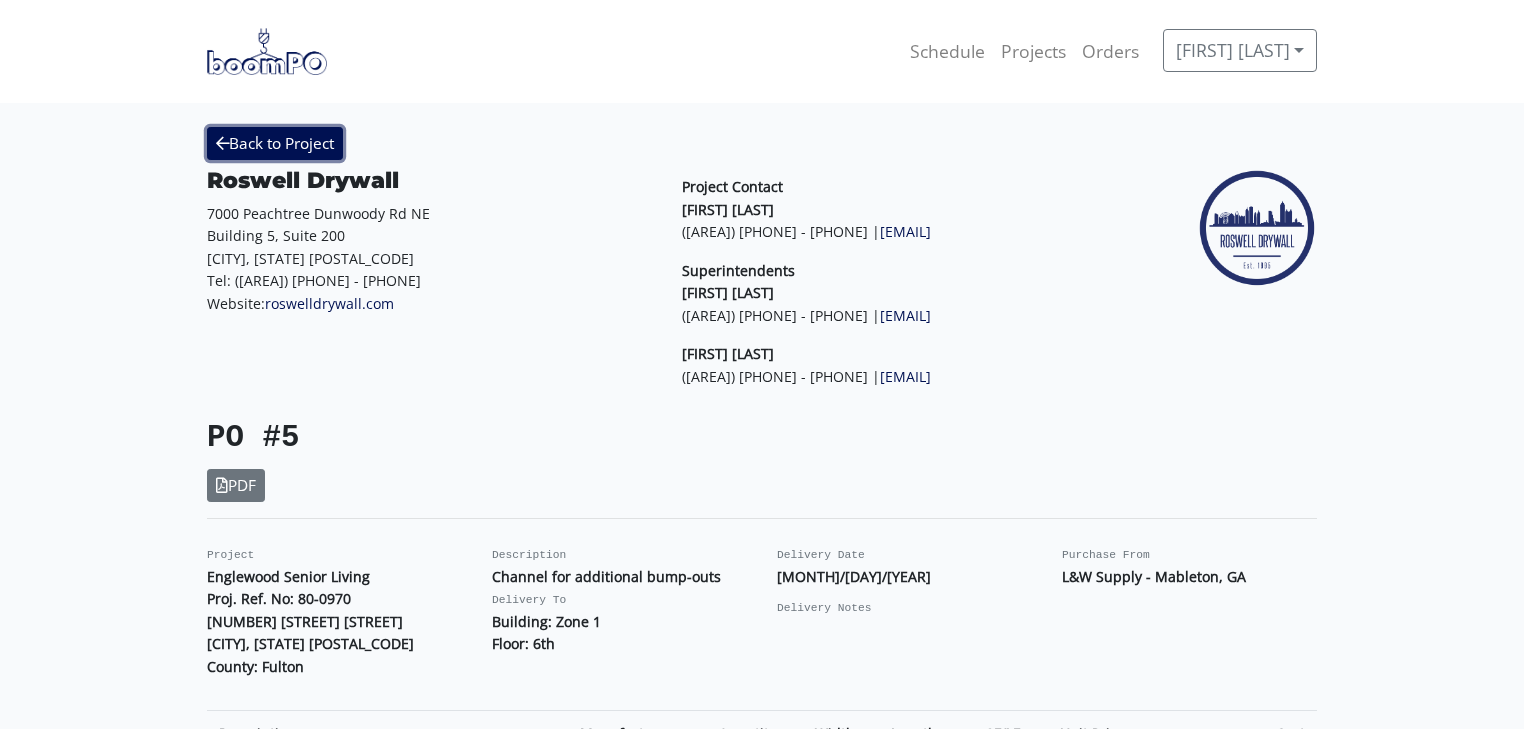 click on "Back to Project" at bounding box center [275, 143] 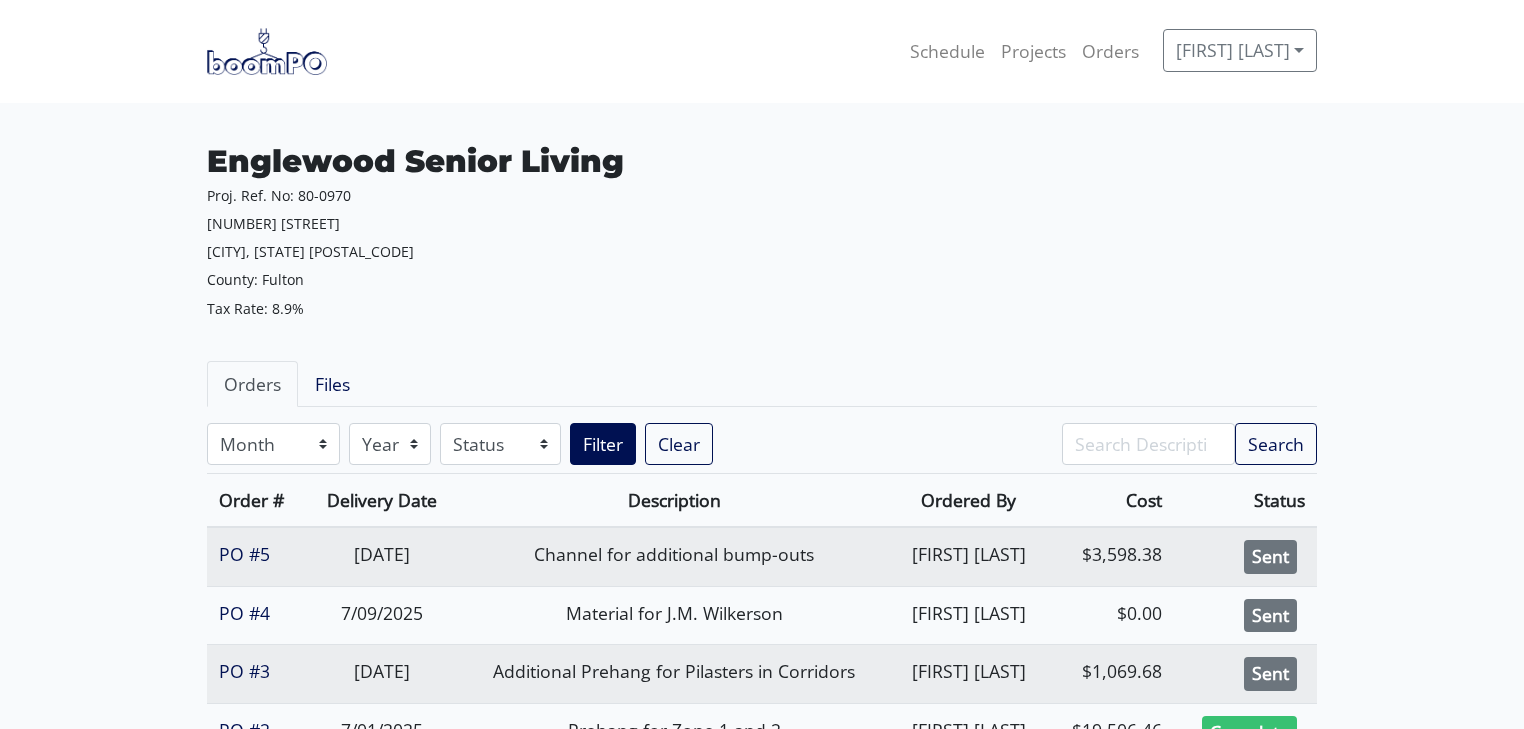 scroll, scrollTop: 0, scrollLeft: 0, axis: both 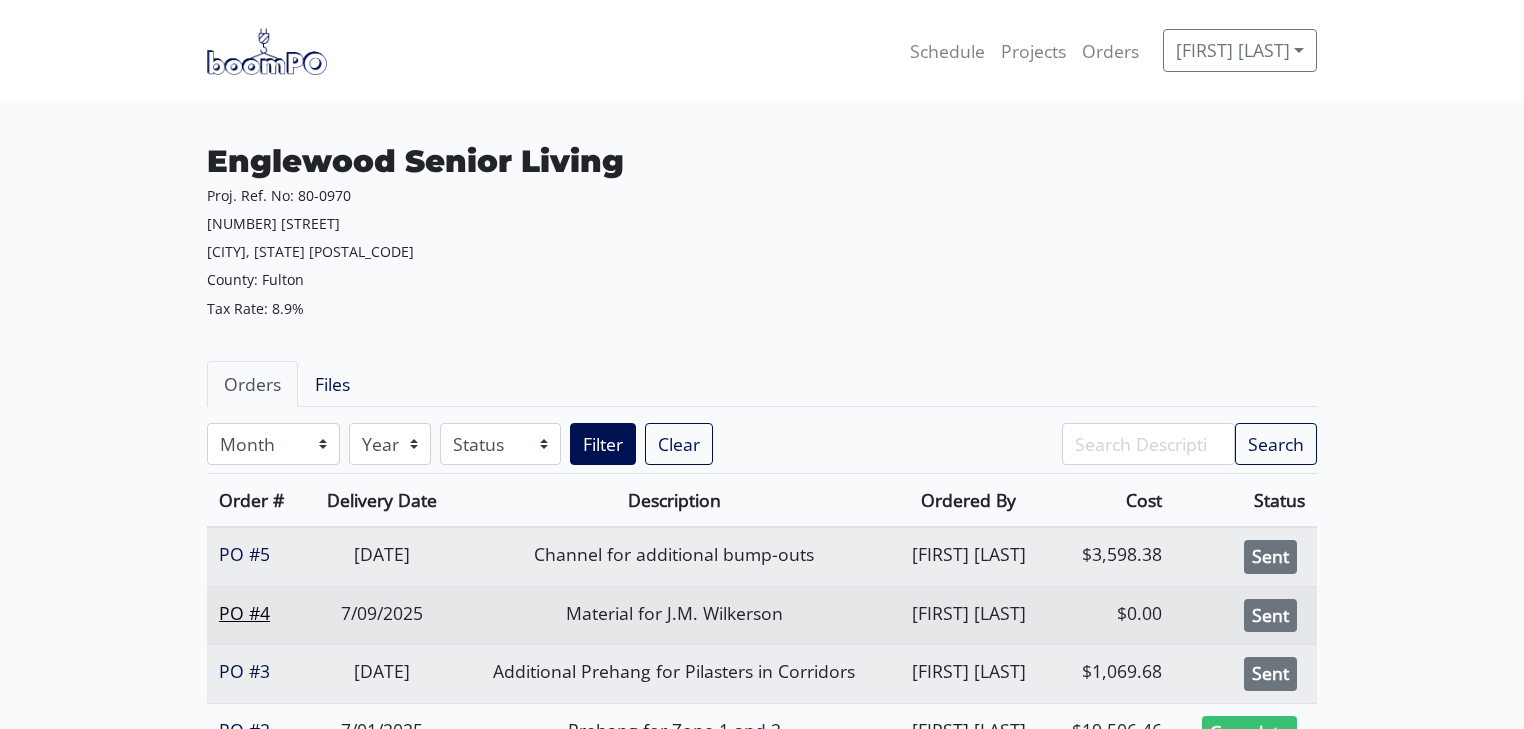 click on "PO #4" at bounding box center [244, 613] 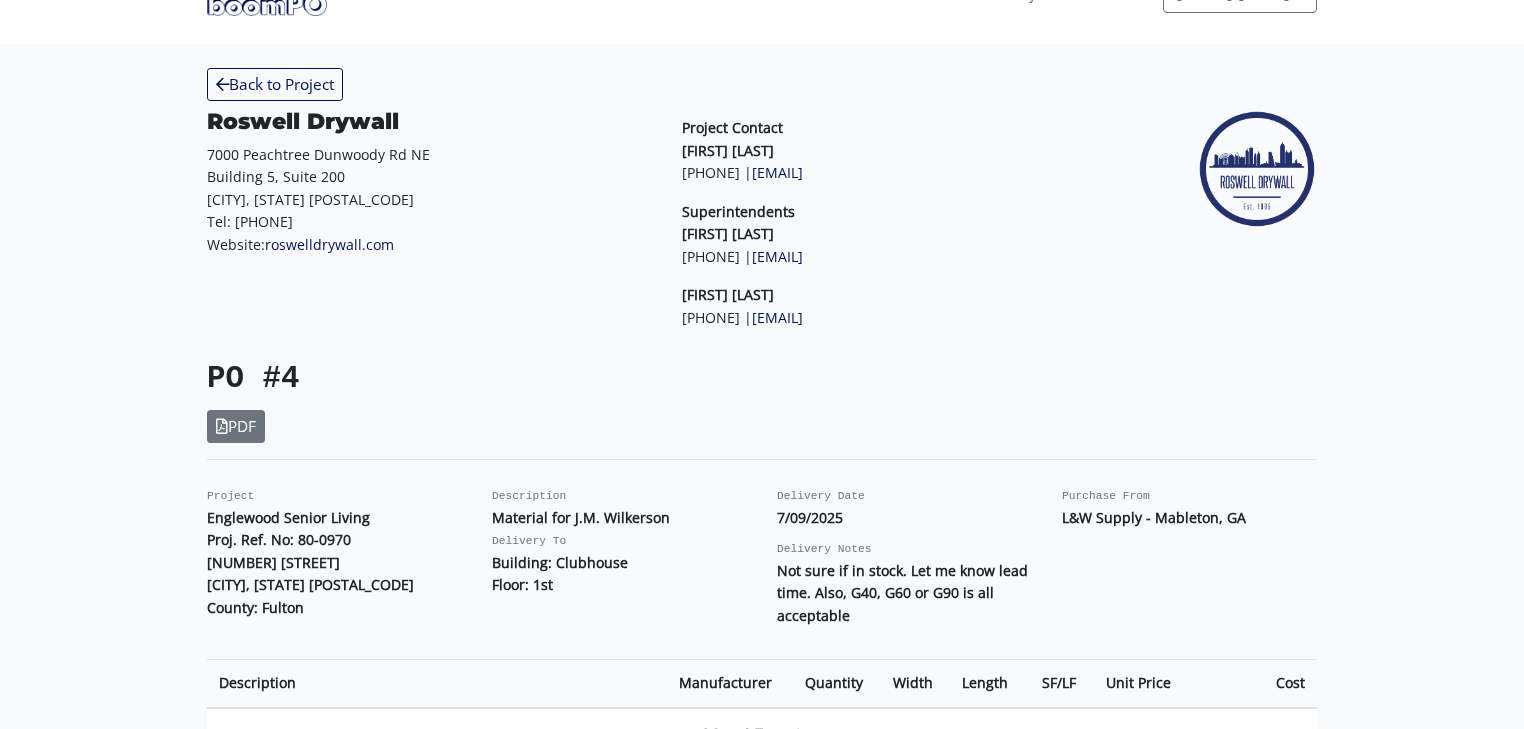 scroll, scrollTop: 0, scrollLeft: 0, axis: both 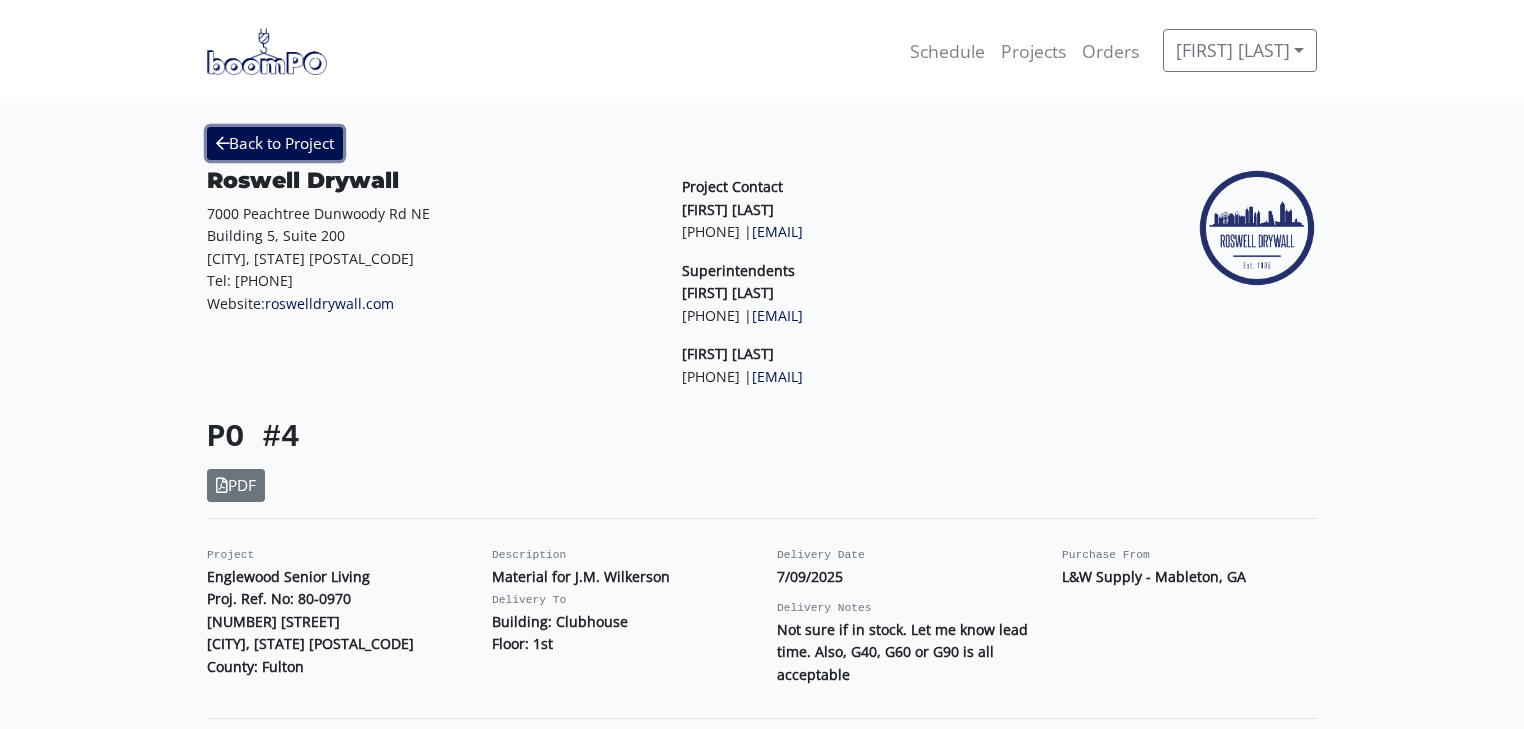 click on "Back to Project" at bounding box center [275, 143] 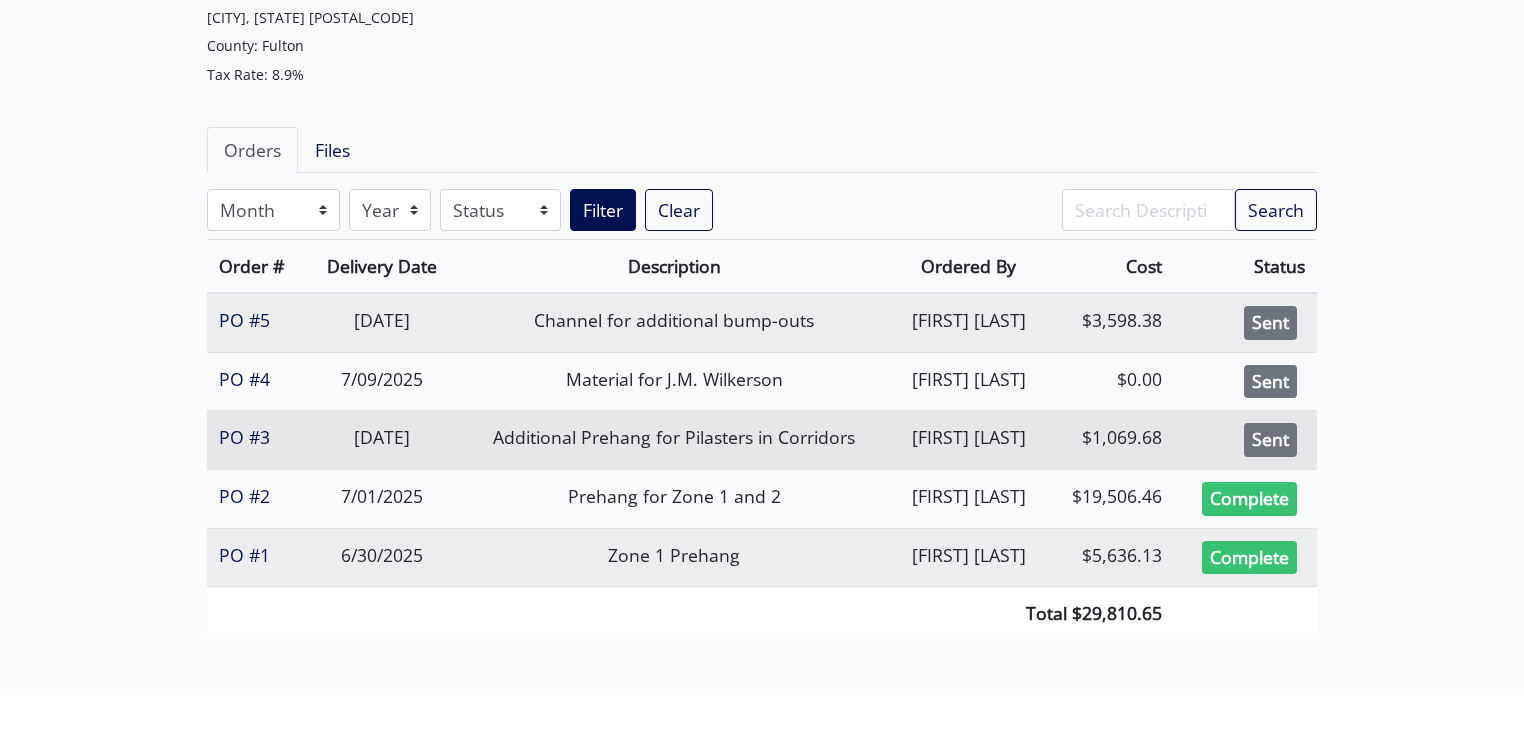 scroll, scrollTop: 284, scrollLeft: 0, axis: vertical 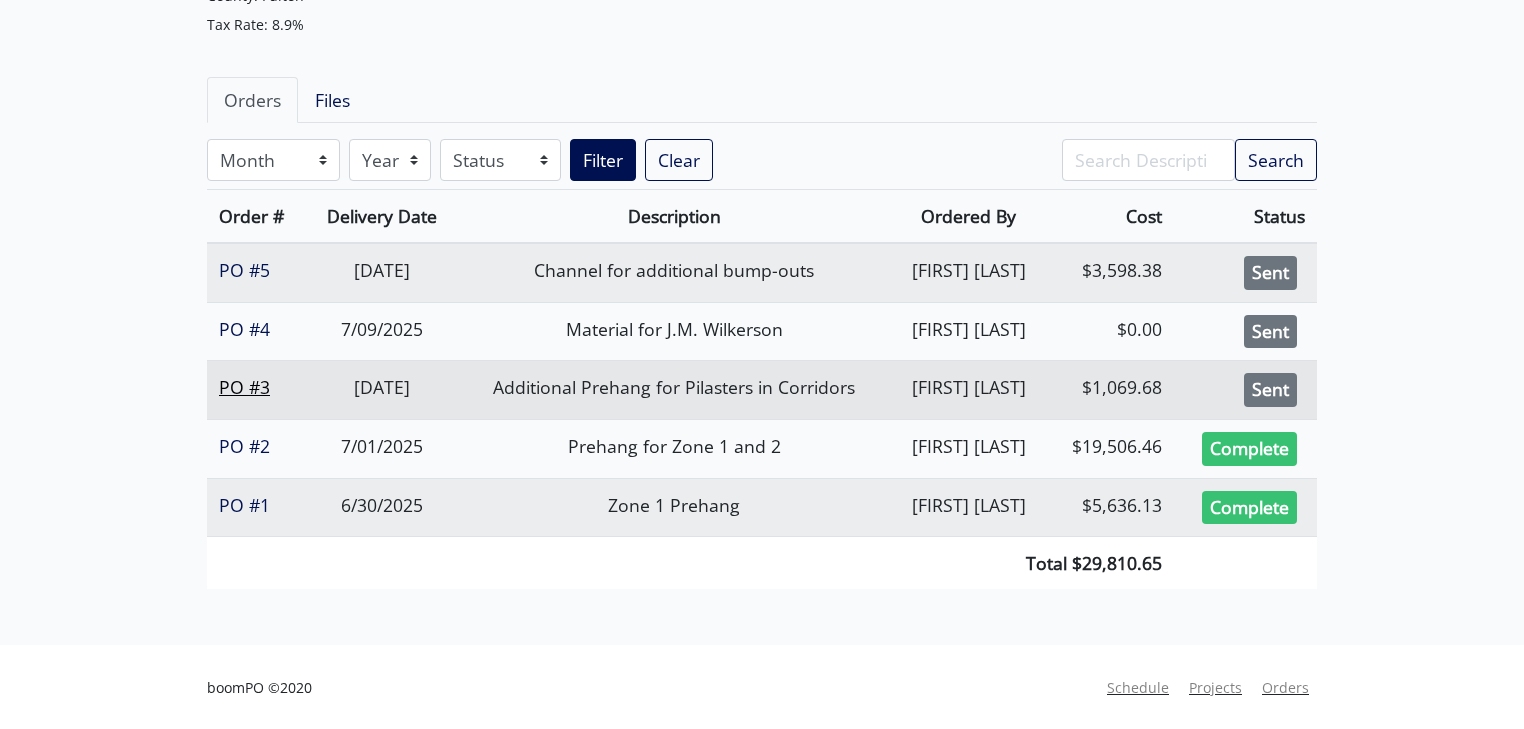 click on "PO #3" at bounding box center [282, 461] 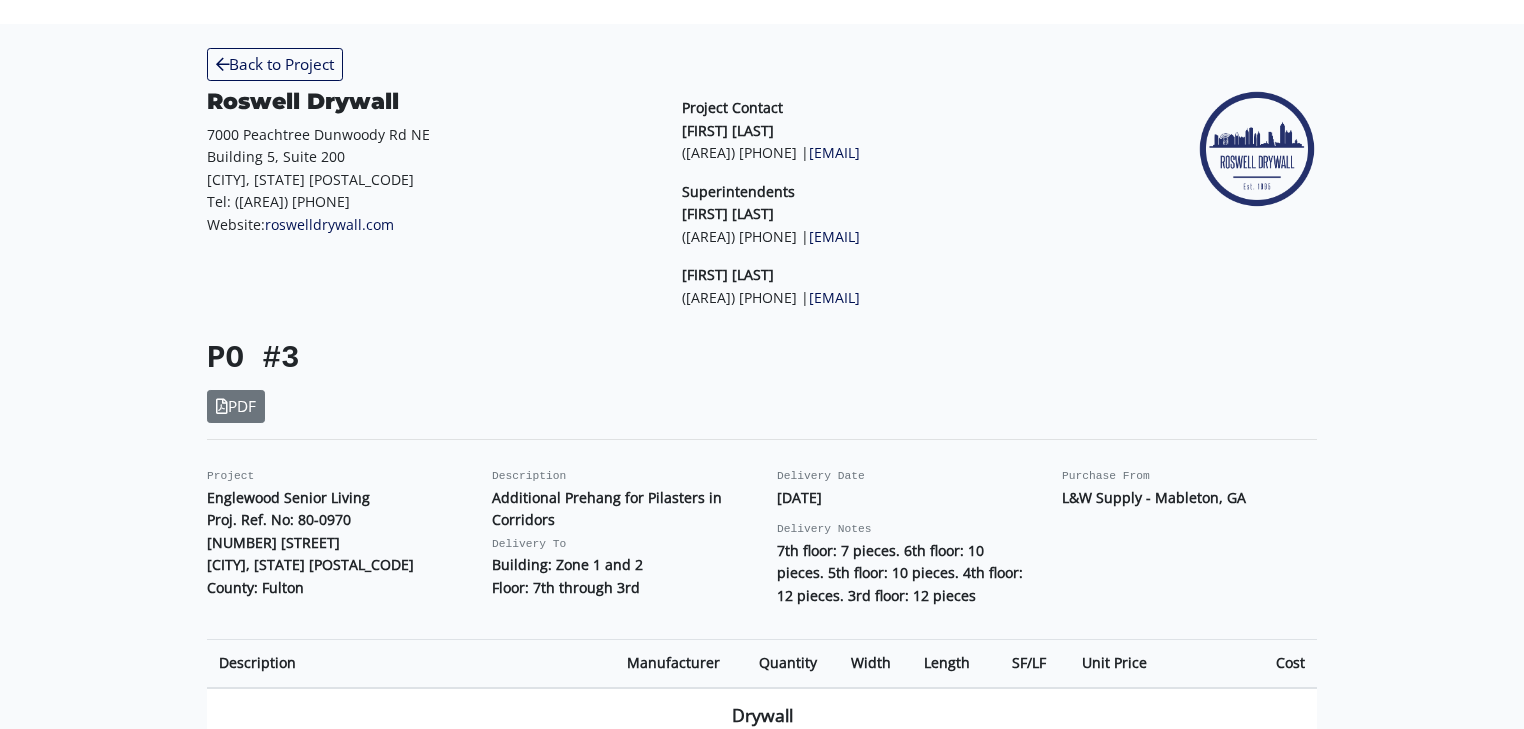 scroll, scrollTop: 0, scrollLeft: 0, axis: both 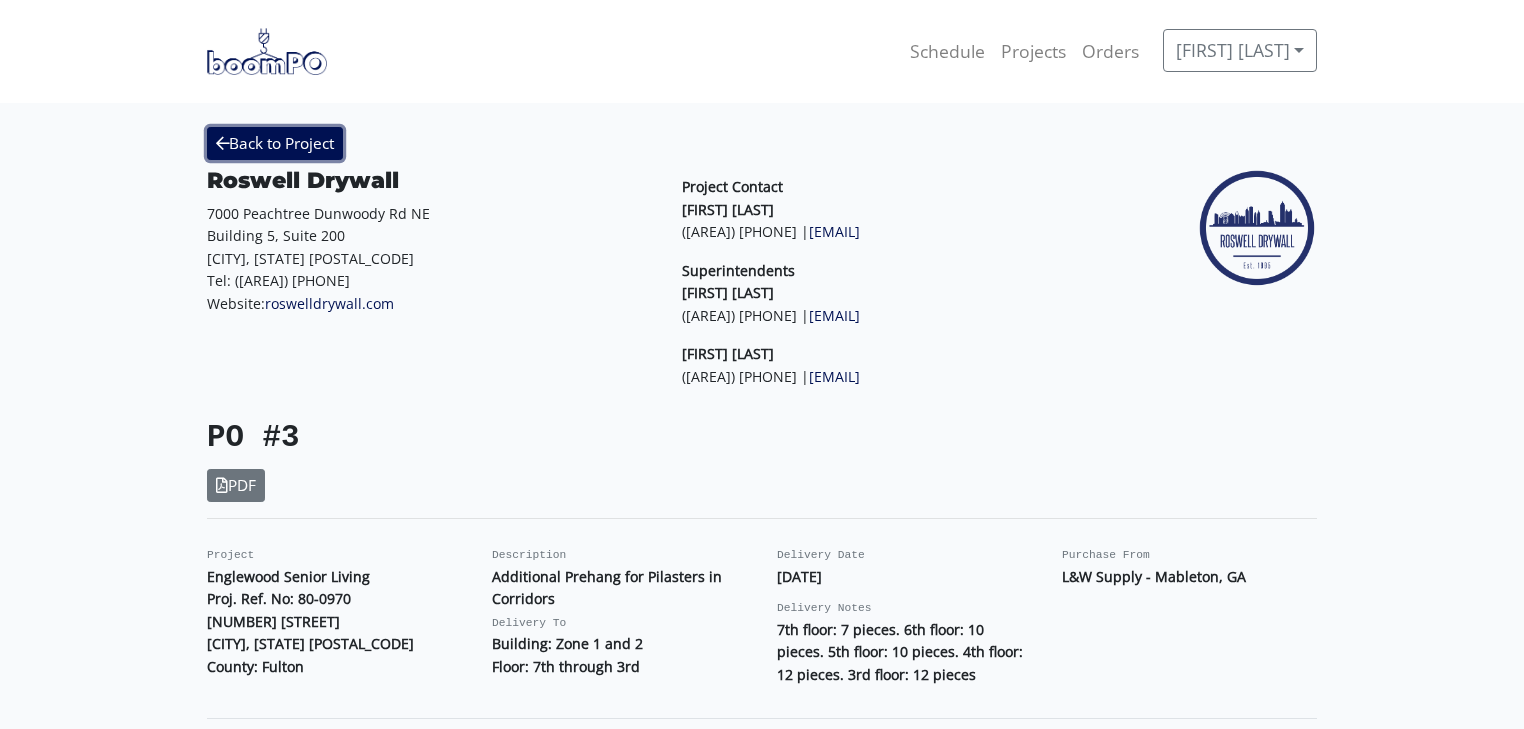 click on "Back to Project" at bounding box center [275, 143] 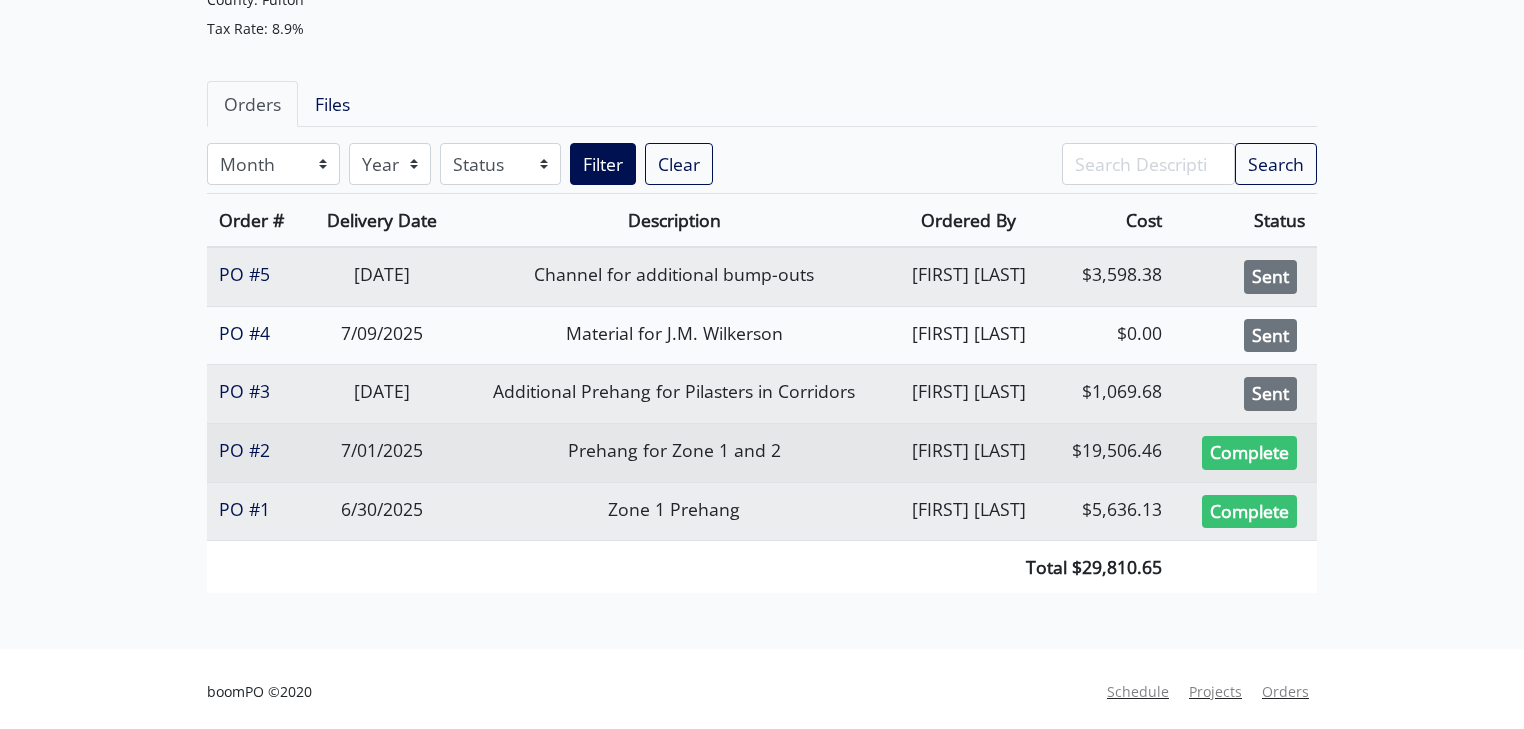 scroll, scrollTop: 284, scrollLeft: 0, axis: vertical 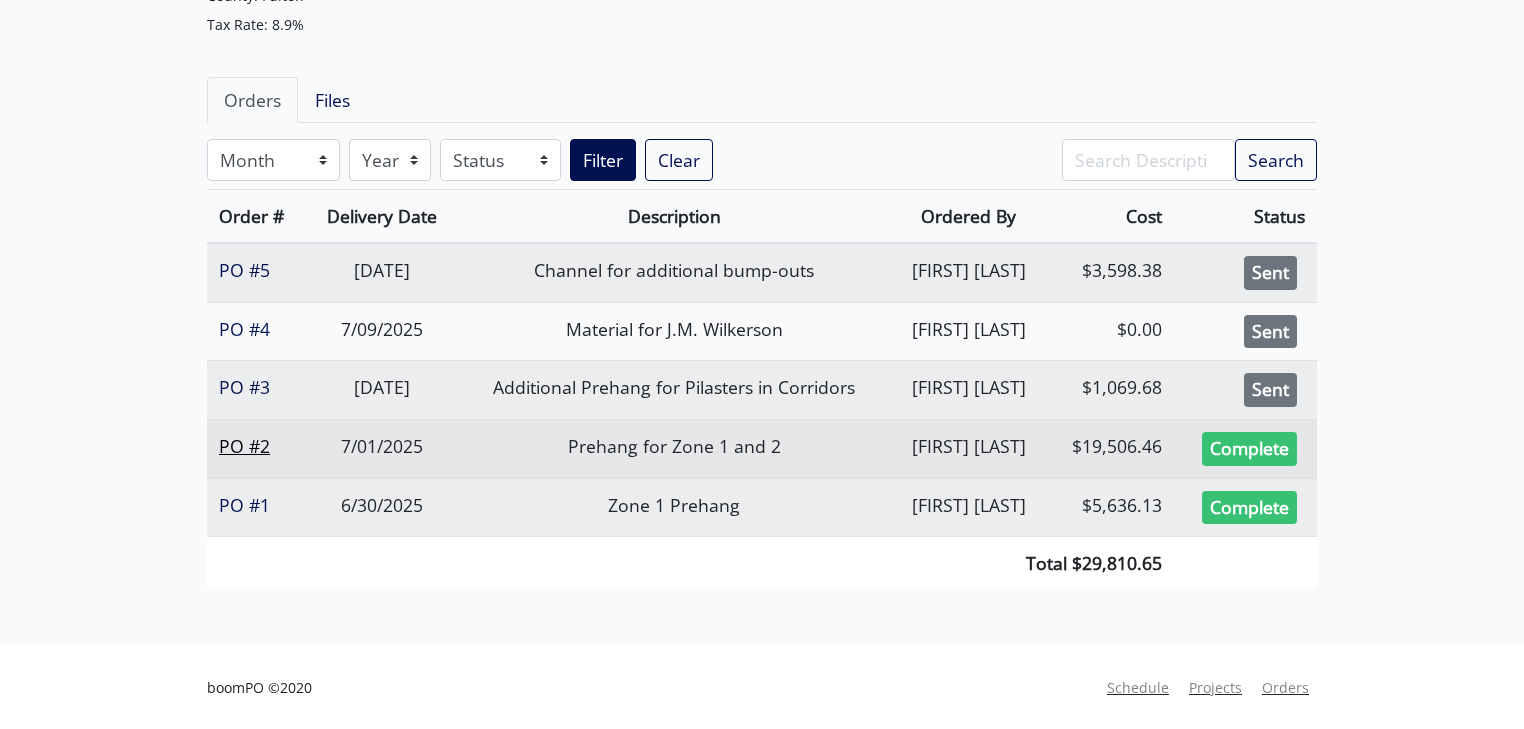 click on "PO #2" at bounding box center (244, 446) 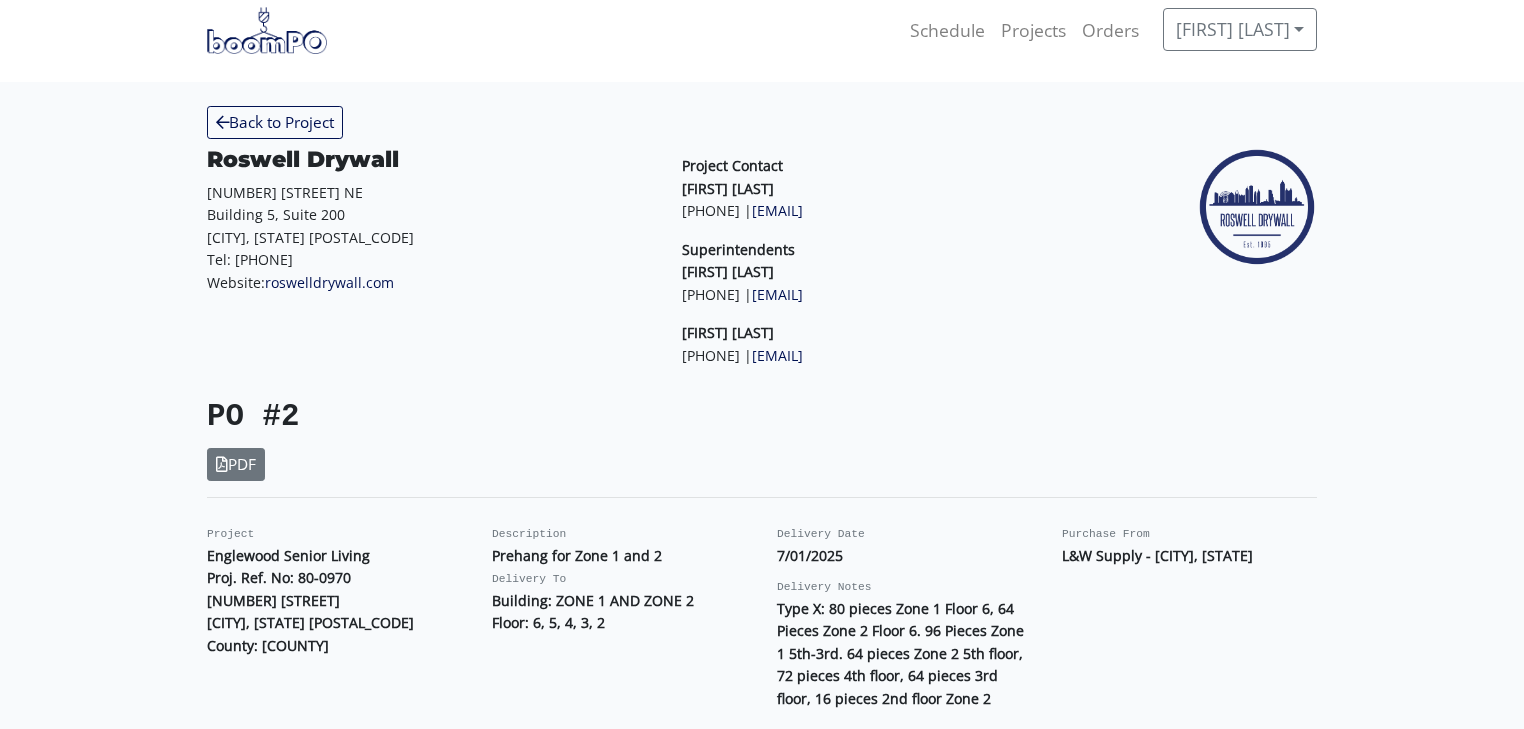 scroll, scrollTop: 0, scrollLeft: 0, axis: both 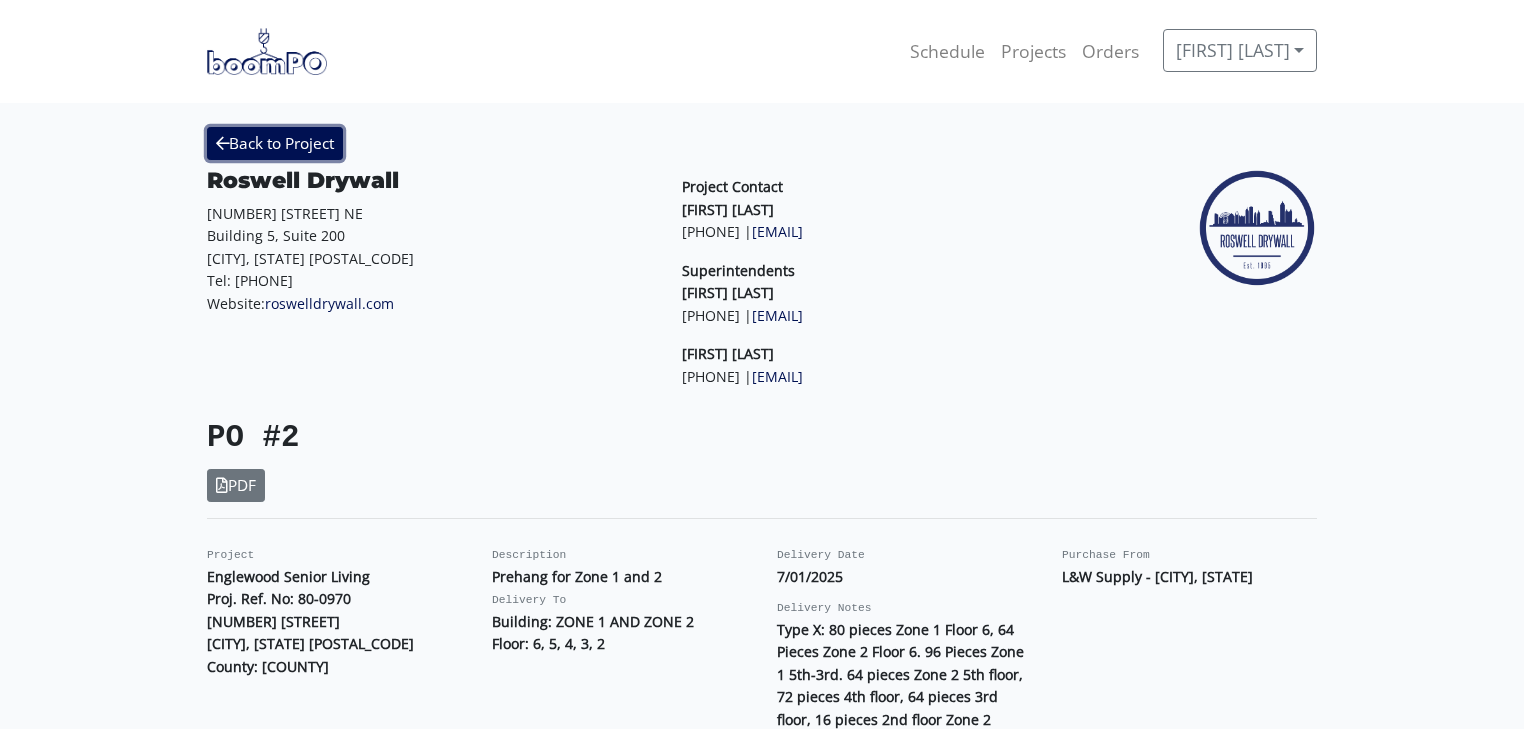 click on "Back to Project" at bounding box center (275, 143) 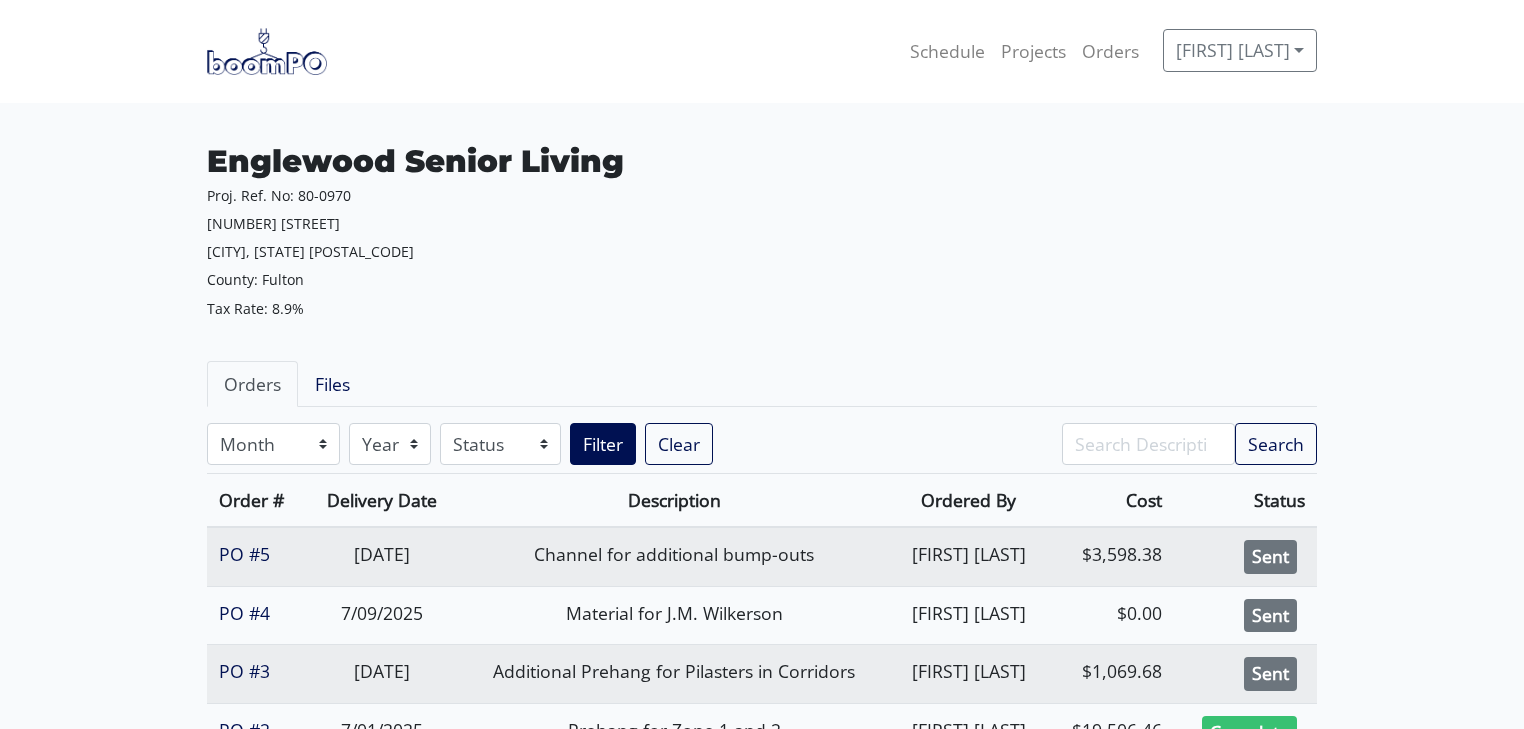 scroll, scrollTop: 0, scrollLeft: 0, axis: both 